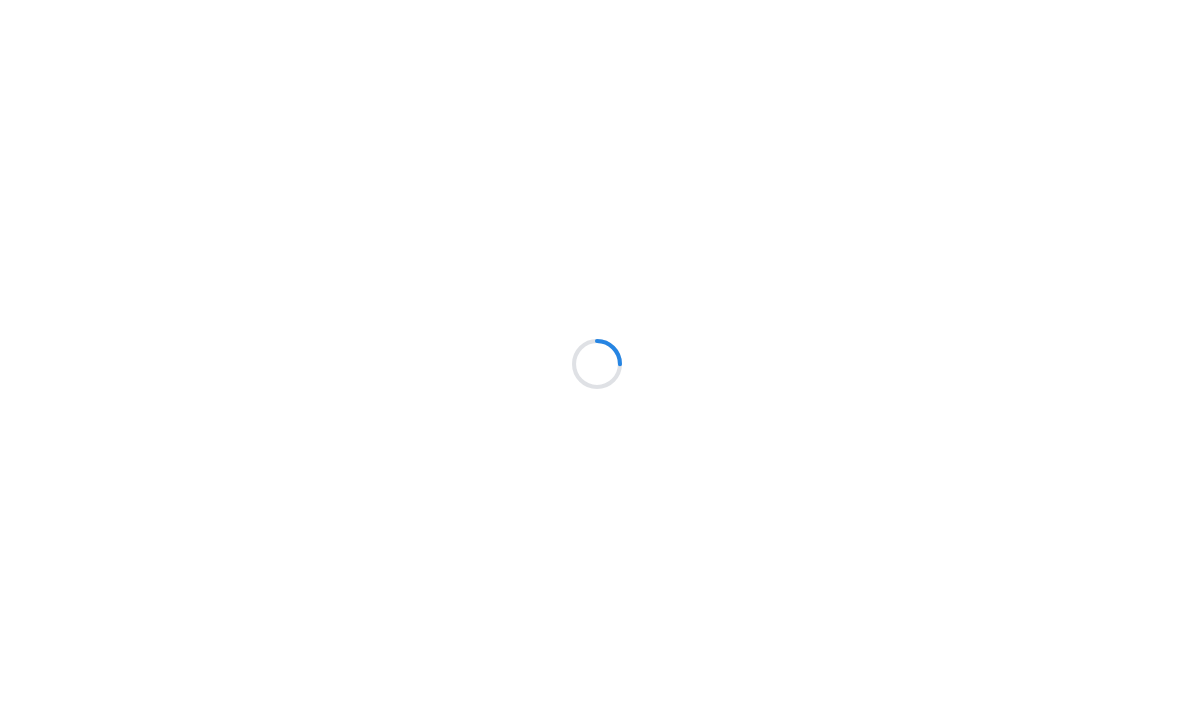 scroll, scrollTop: 0, scrollLeft: 0, axis: both 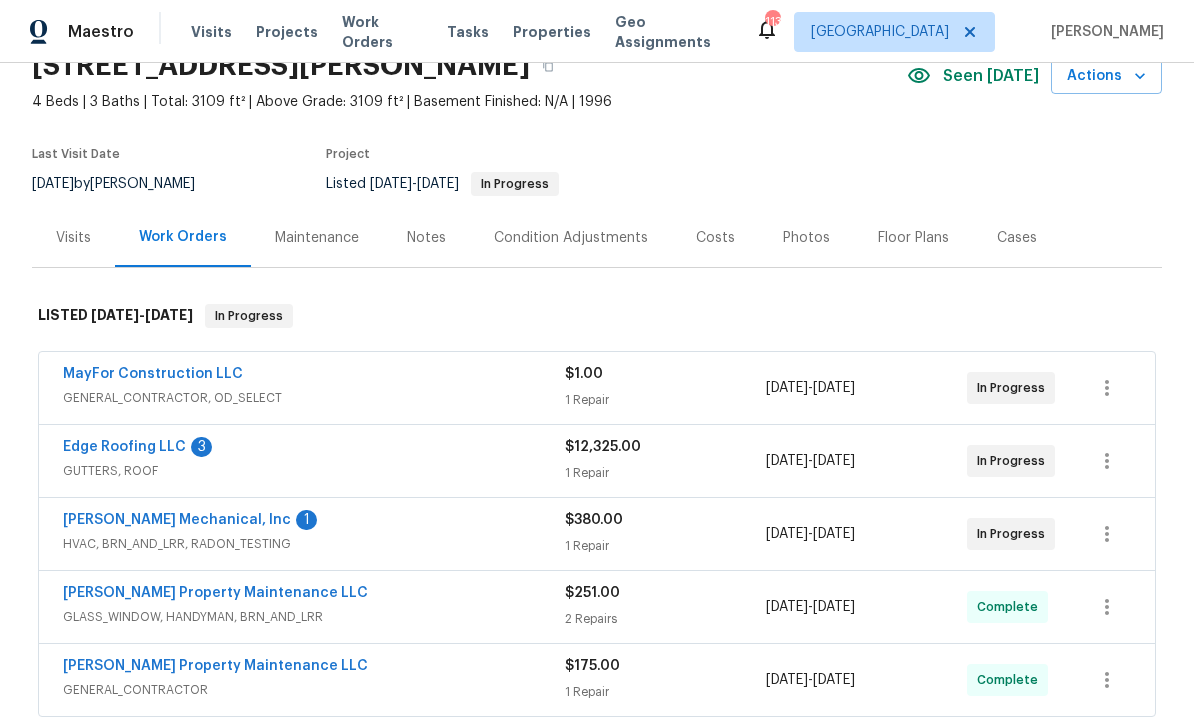 click on "Edge Roofing LLC" at bounding box center [124, 447] 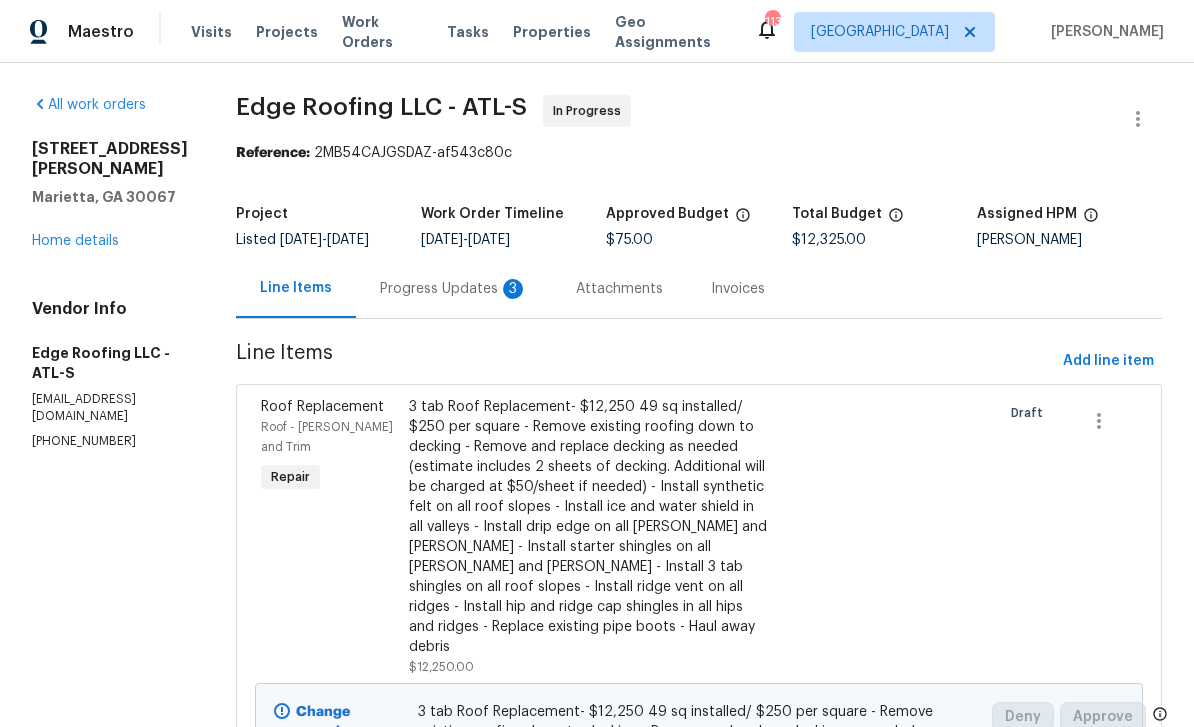 click on "Progress Updates 3" at bounding box center (454, 289) 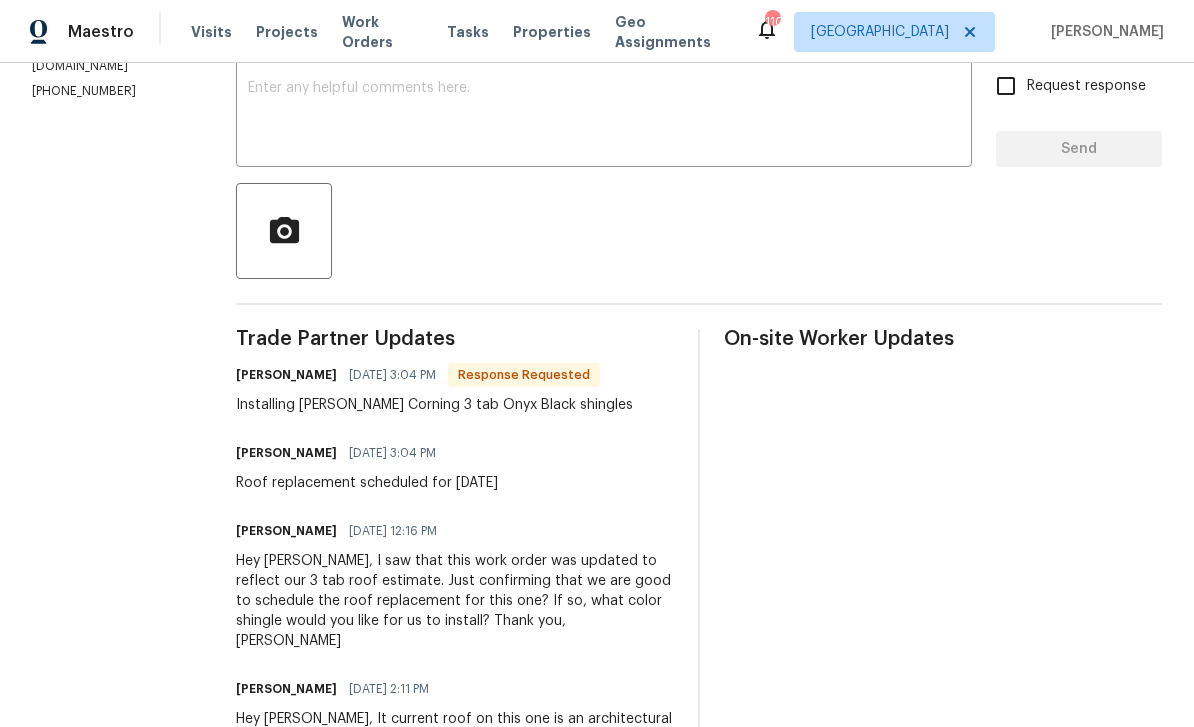 scroll, scrollTop: 354, scrollLeft: 0, axis: vertical 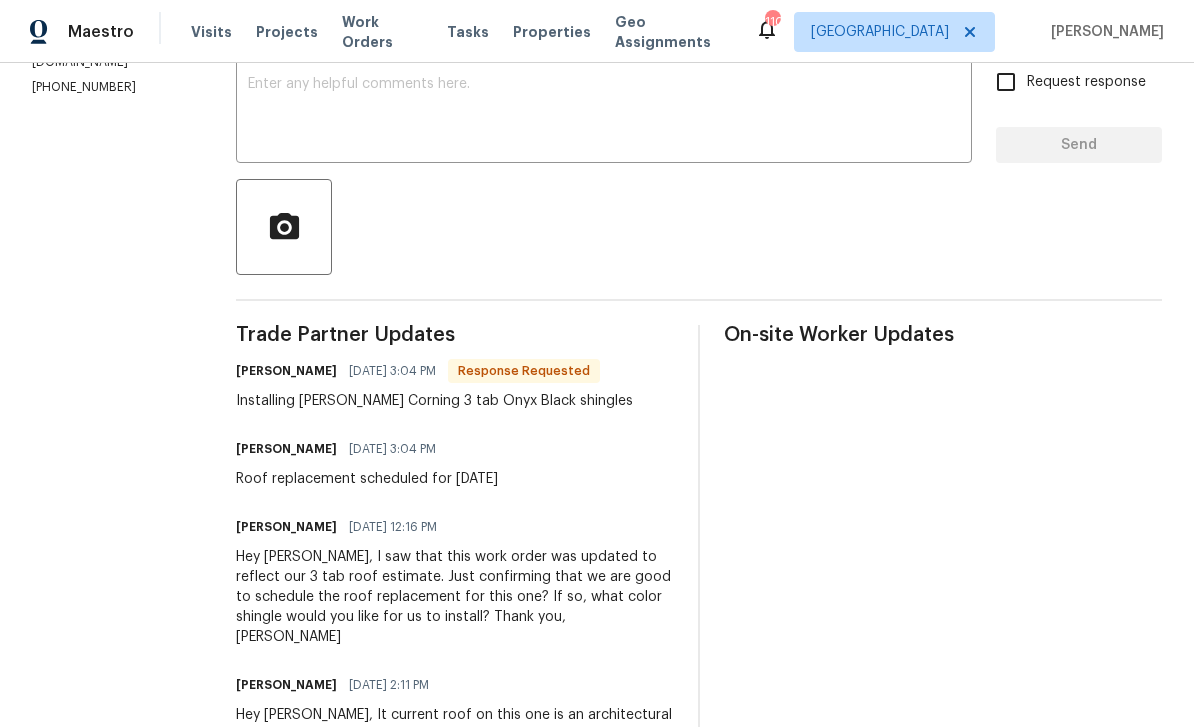click on "Cody Clickner 07/17/2025 3:04 PM" at bounding box center (367, 449) 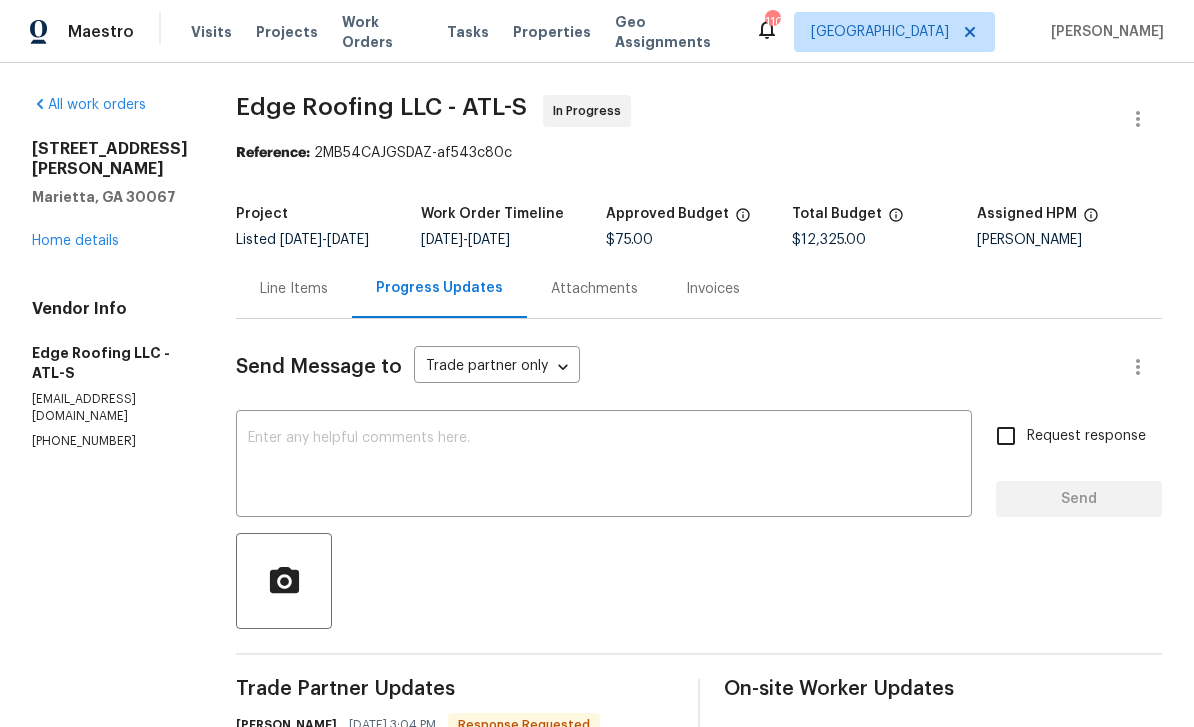 scroll, scrollTop: 0, scrollLeft: 0, axis: both 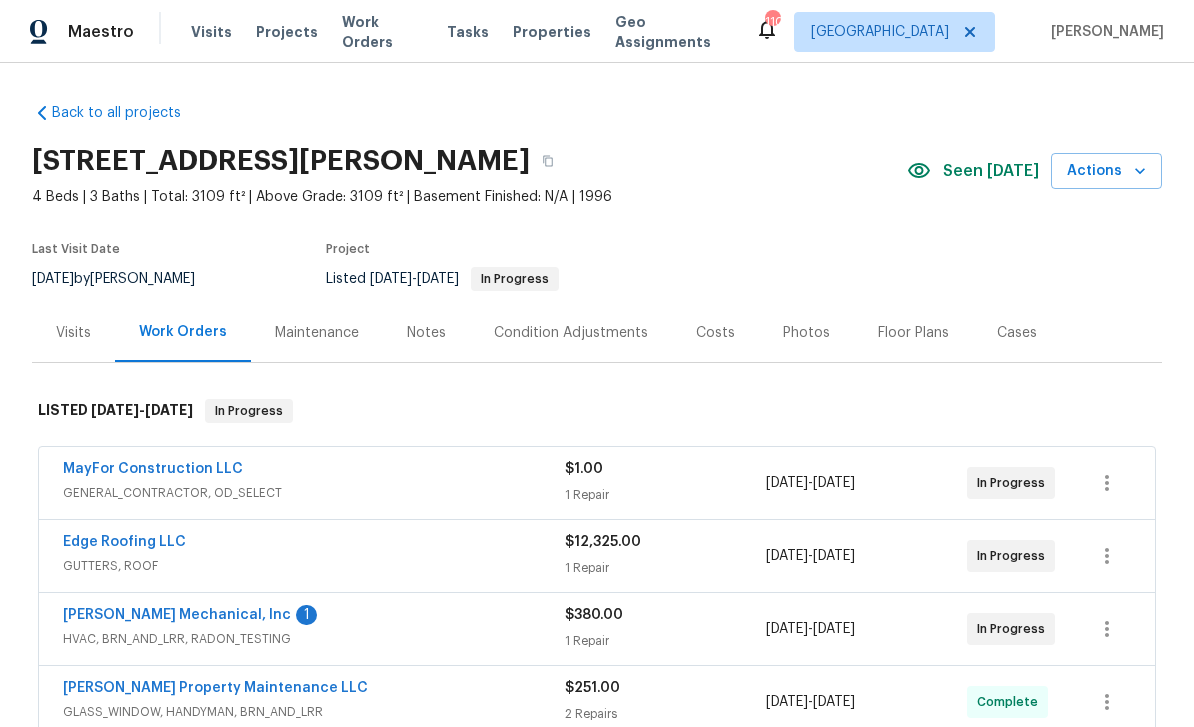 click on "Notes" at bounding box center [426, 333] 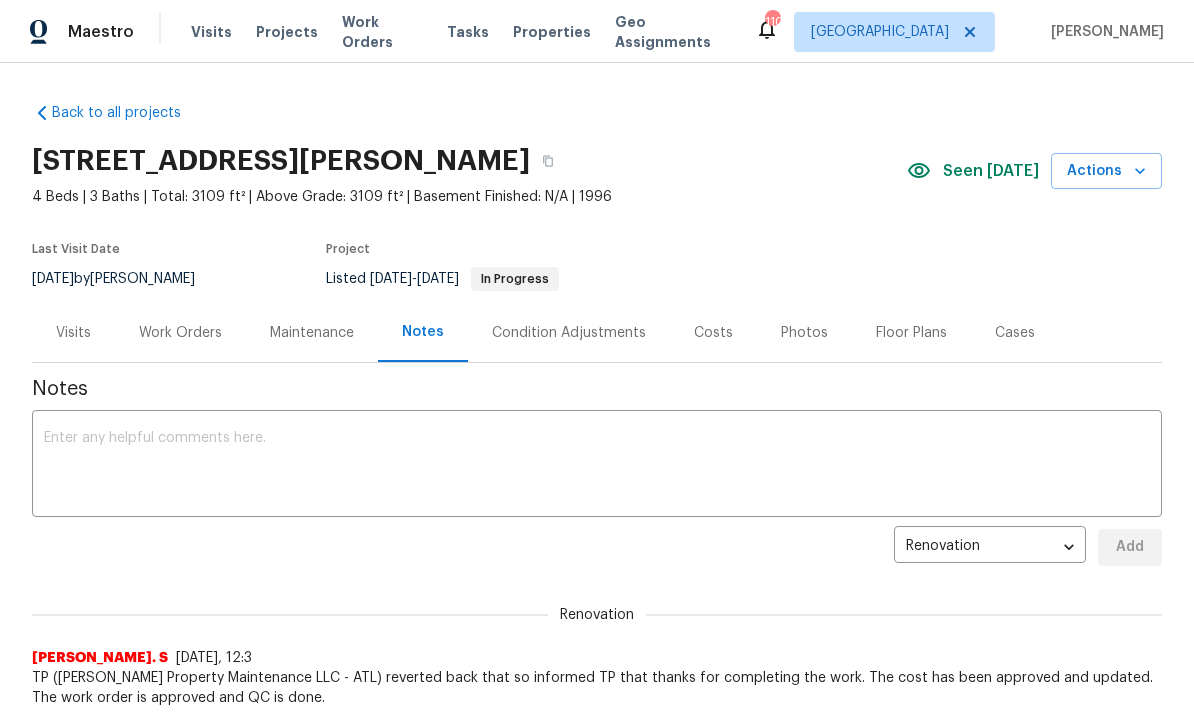 click at bounding box center (597, 466) 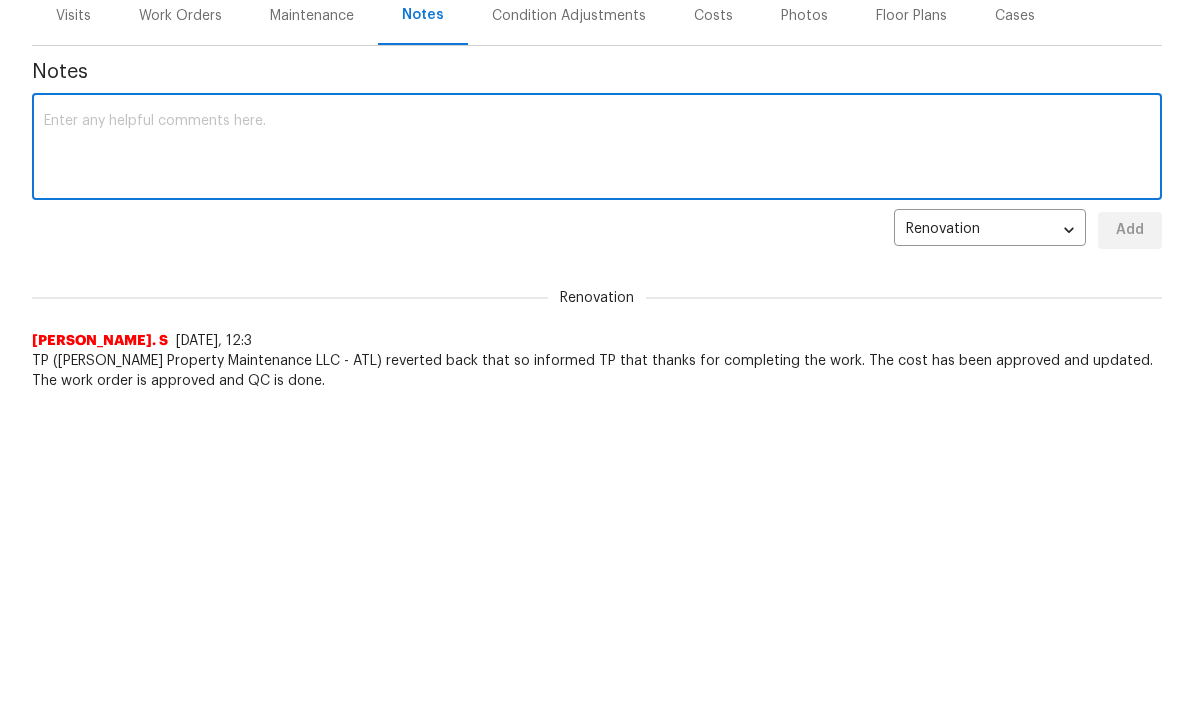 paste on "Roof replacement scheduled for Mon 7/21" 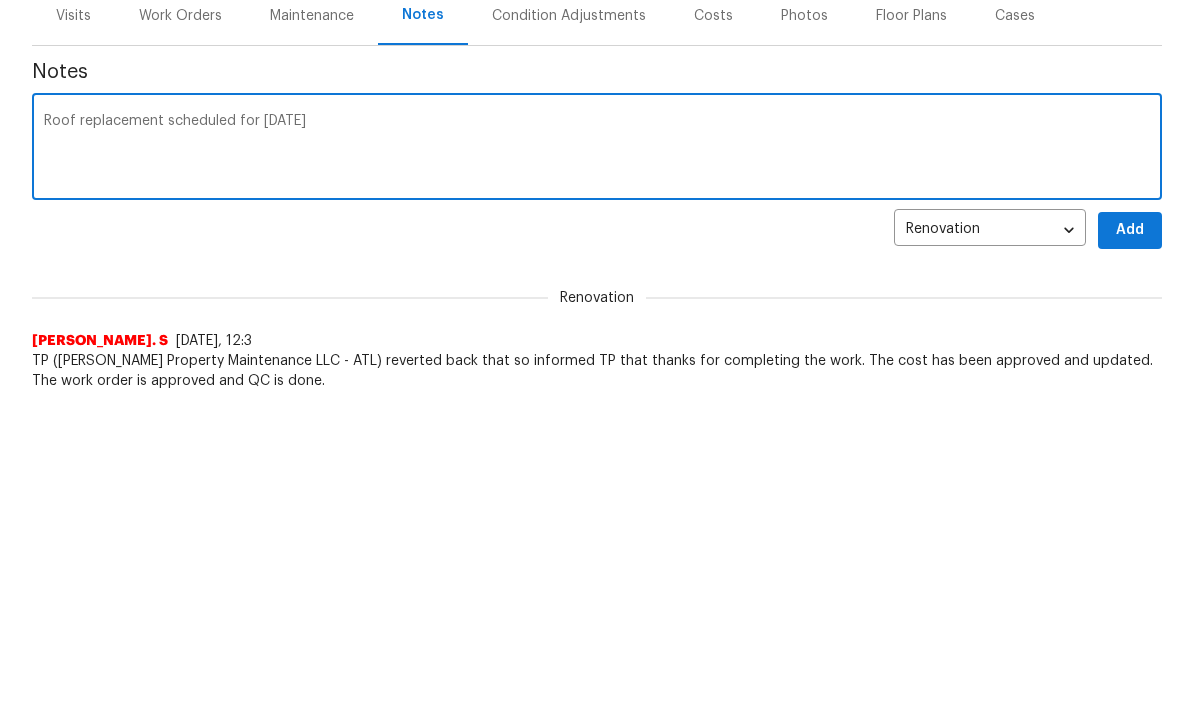 type on "Roof replacement scheduled for Mon 7/21" 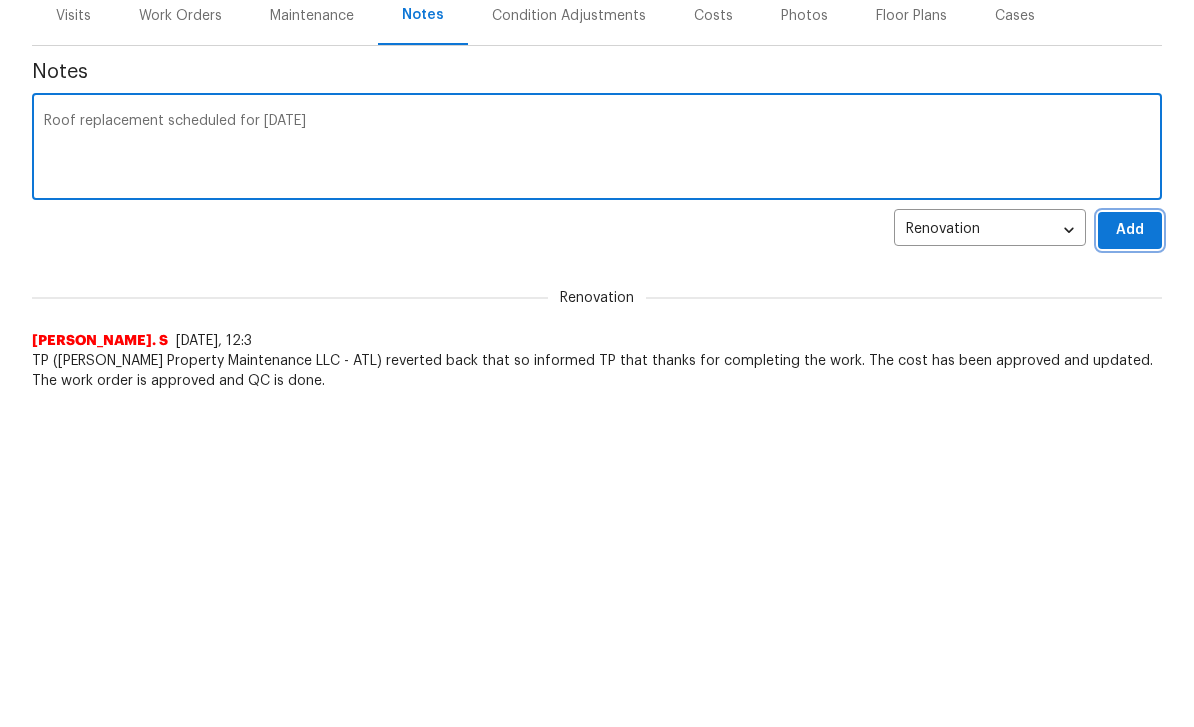 click on "Add" at bounding box center (1130, 547) 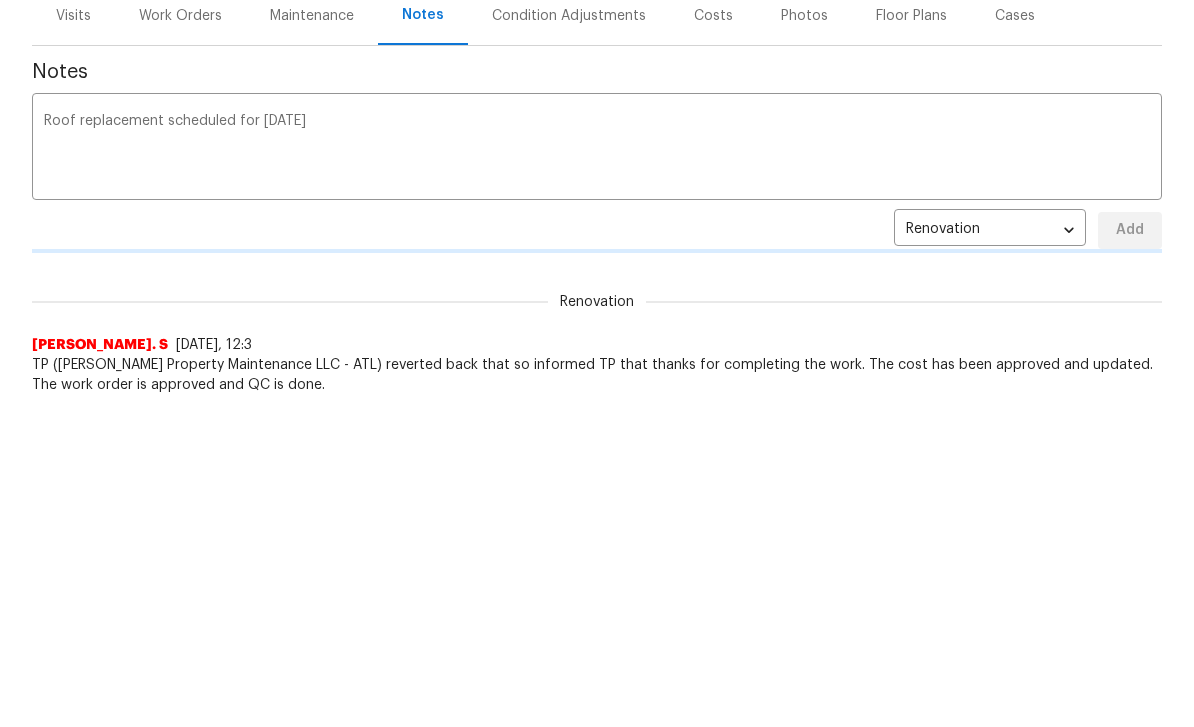 type 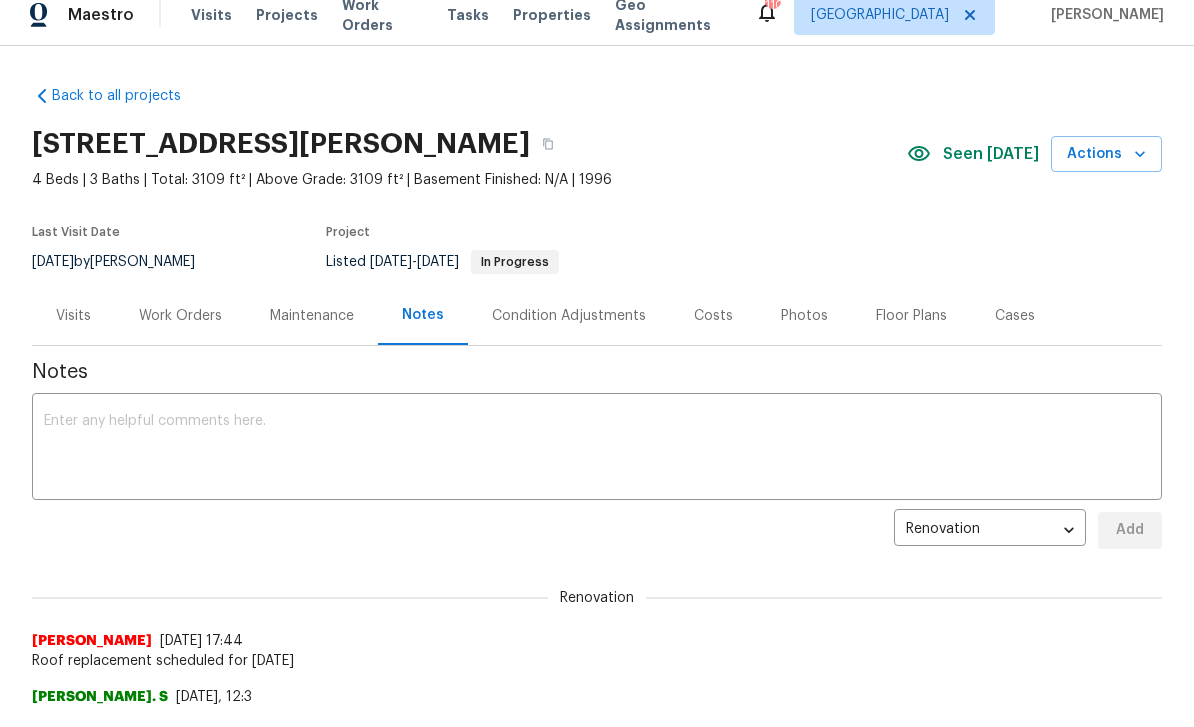 scroll, scrollTop: 0, scrollLeft: 0, axis: both 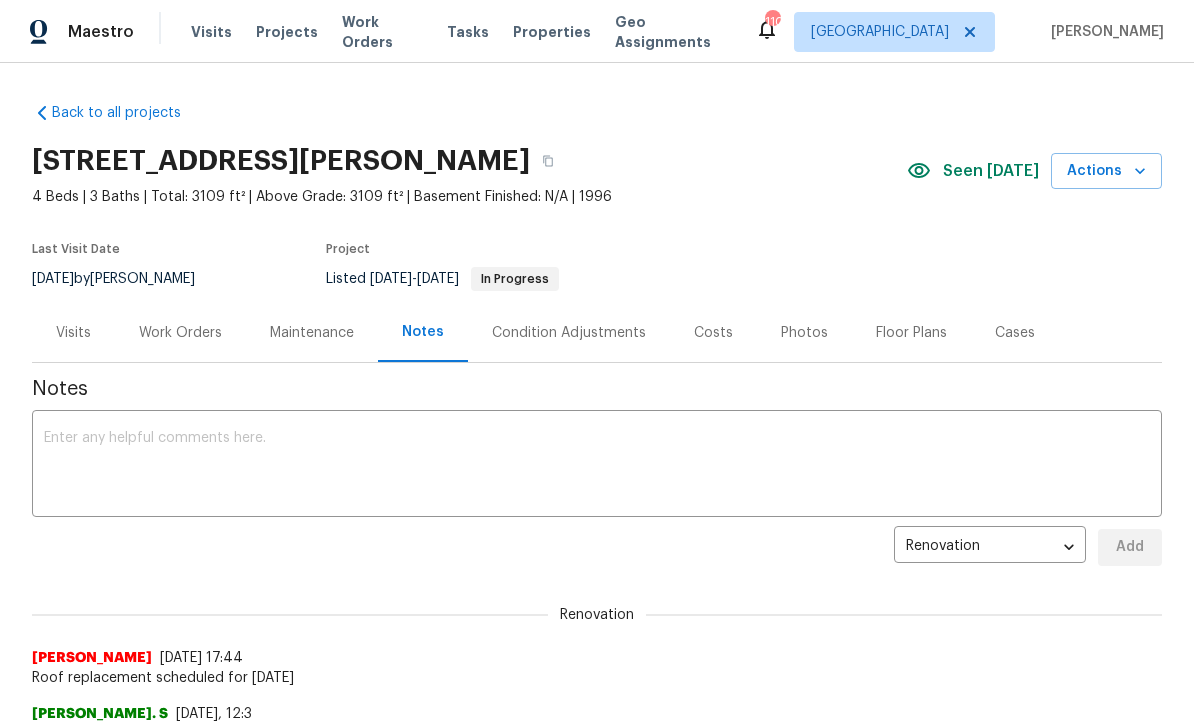 click on "Work Orders" at bounding box center [180, 333] 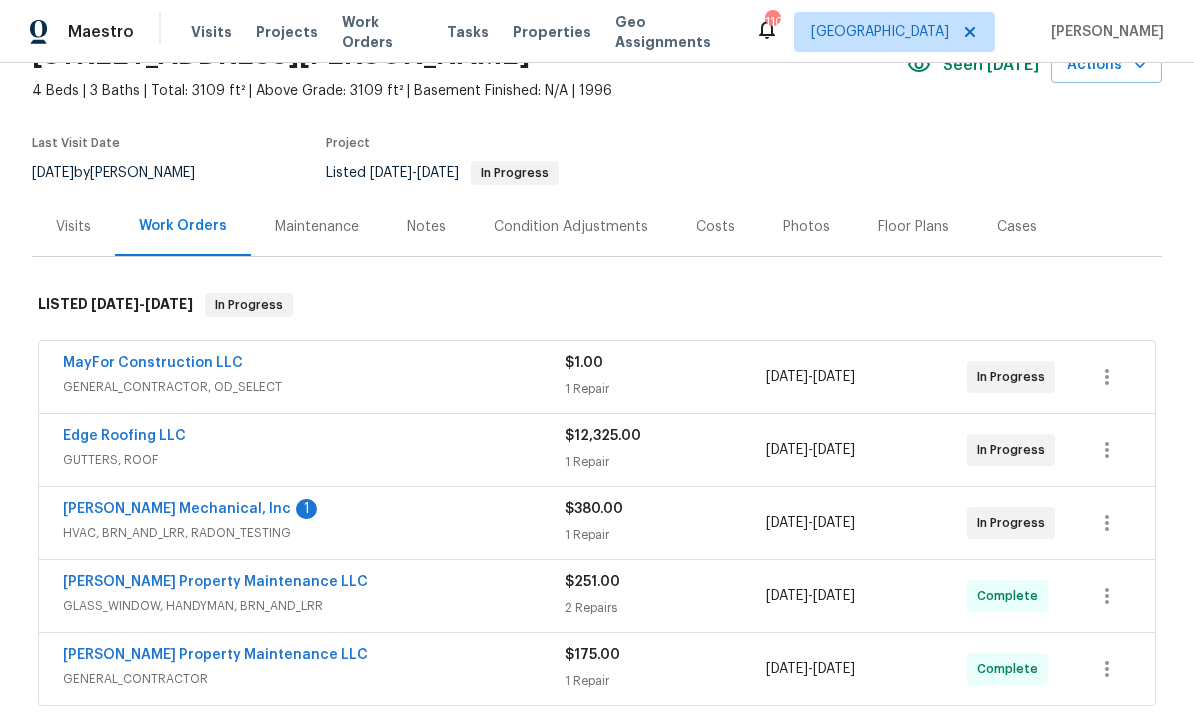 scroll, scrollTop: 107, scrollLeft: 0, axis: vertical 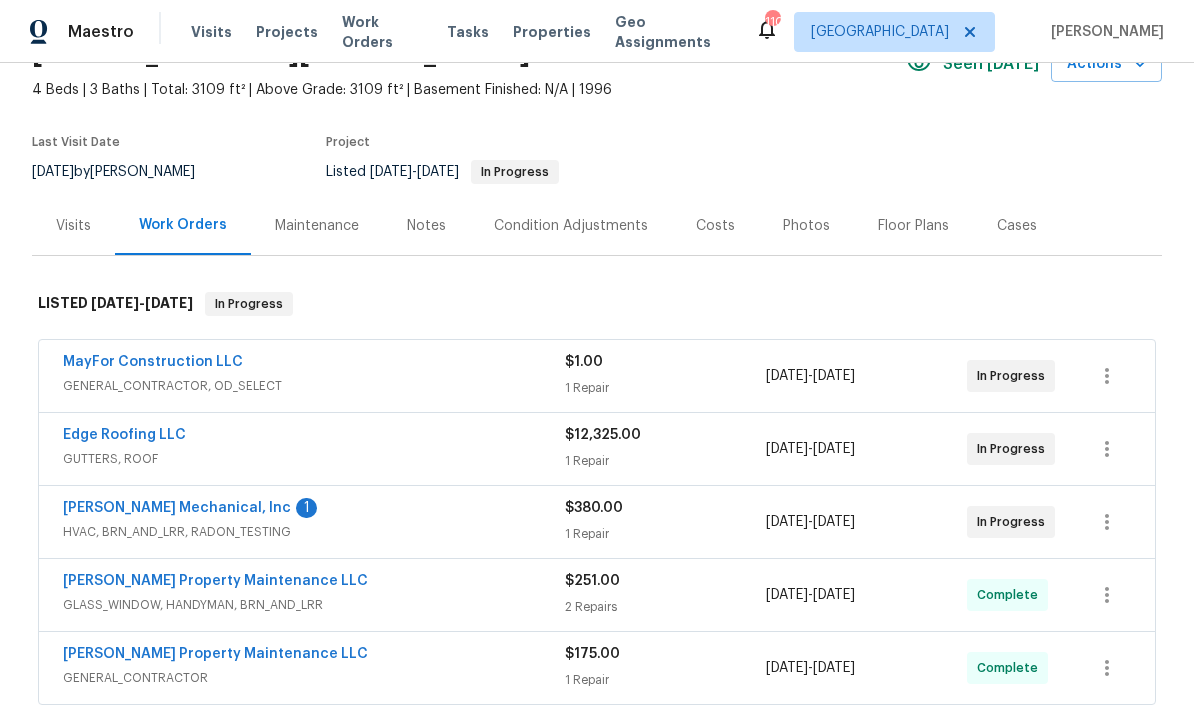 click on "JH Martin Mechanical, Inc" at bounding box center [177, 508] 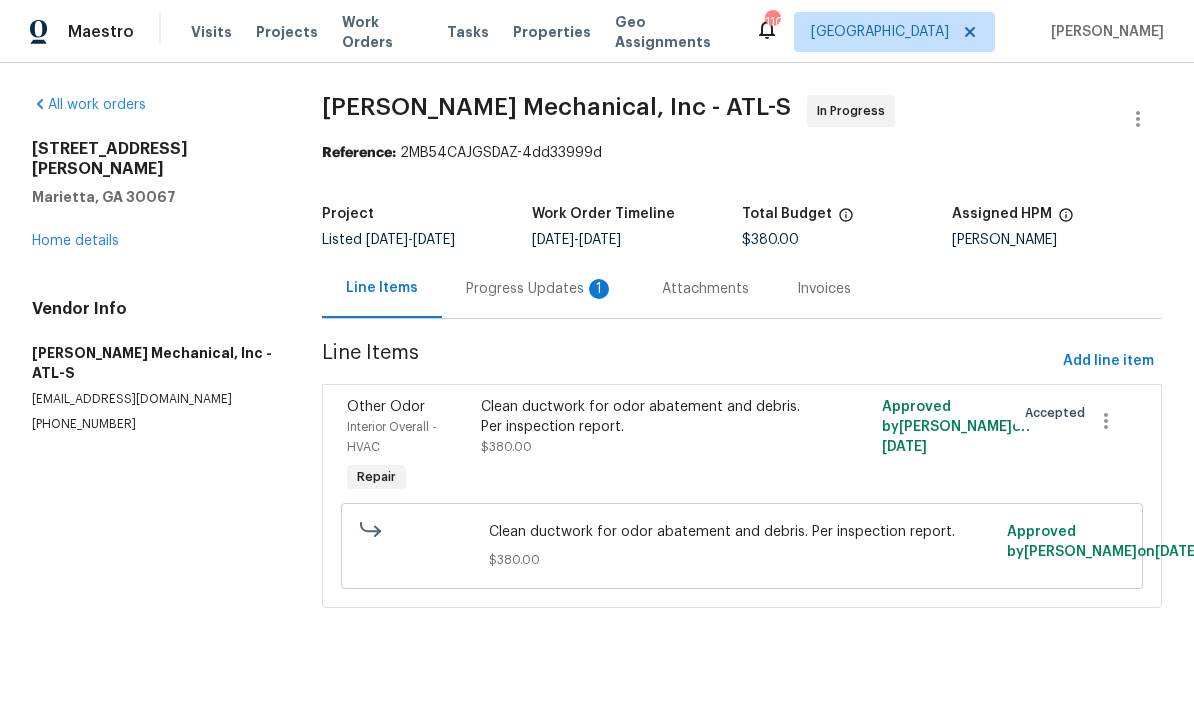 click on "Progress Updates 1" at bounding box center (540, 289) 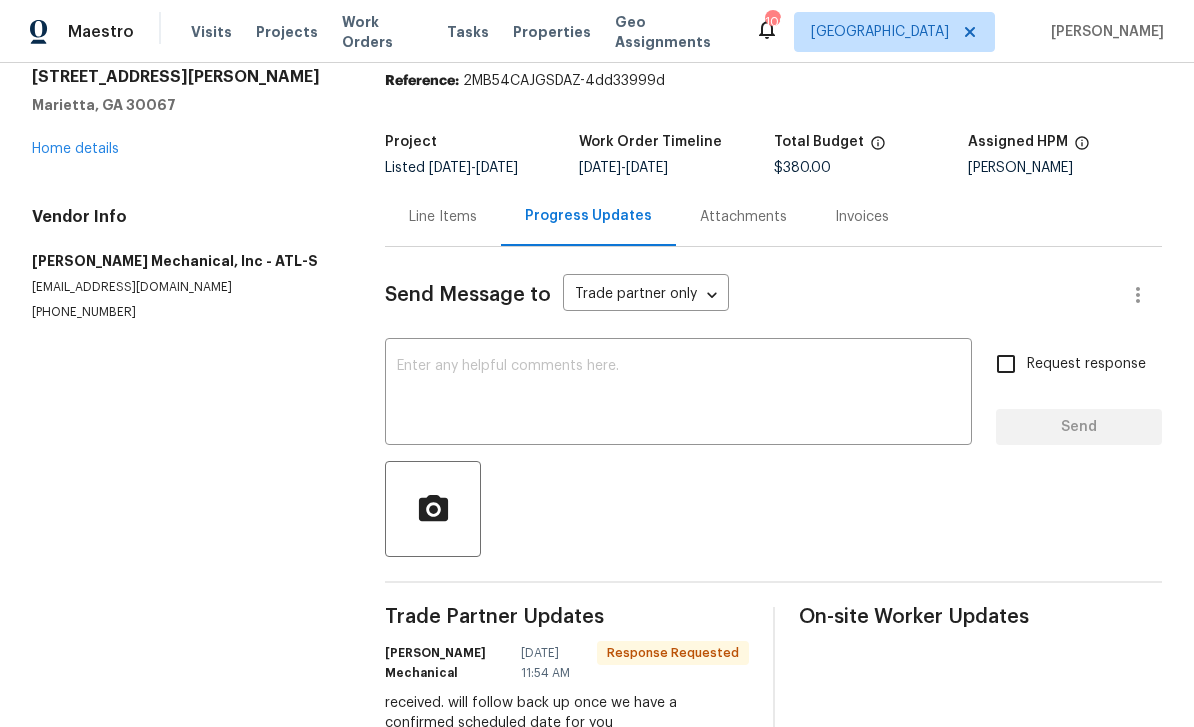 scroll, scrollTop: 71, scrollLeft: 0, axis: vertical 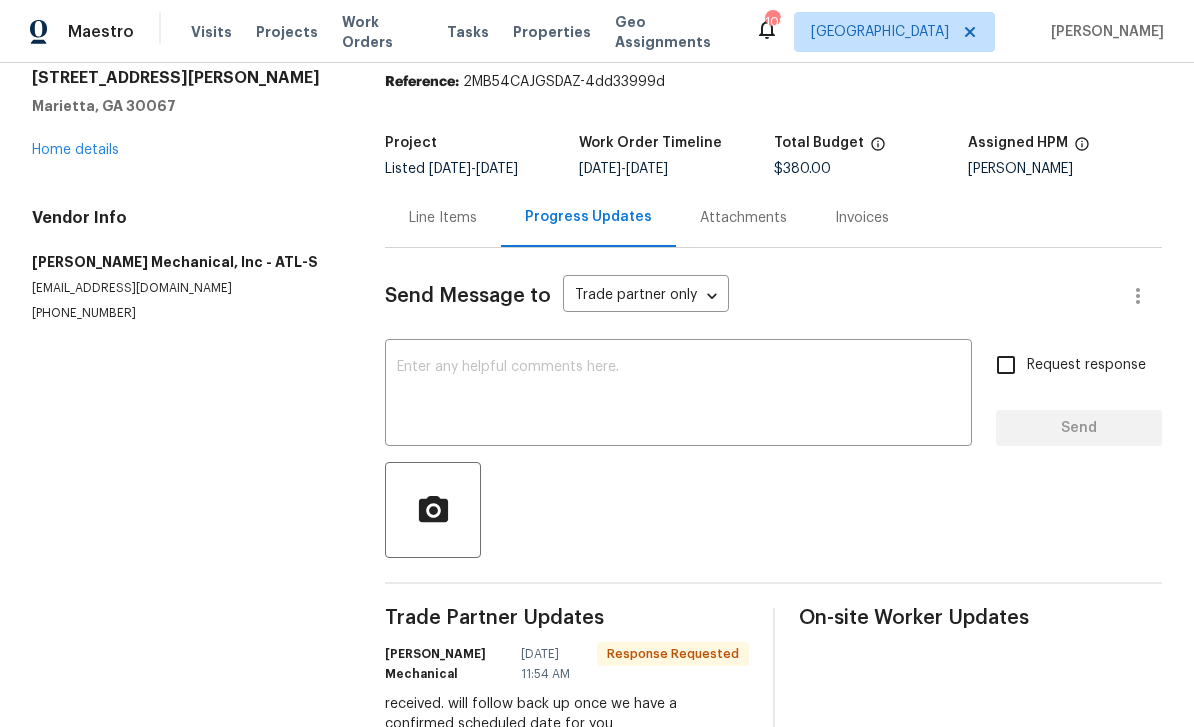 click at bounding box center [678, 395] 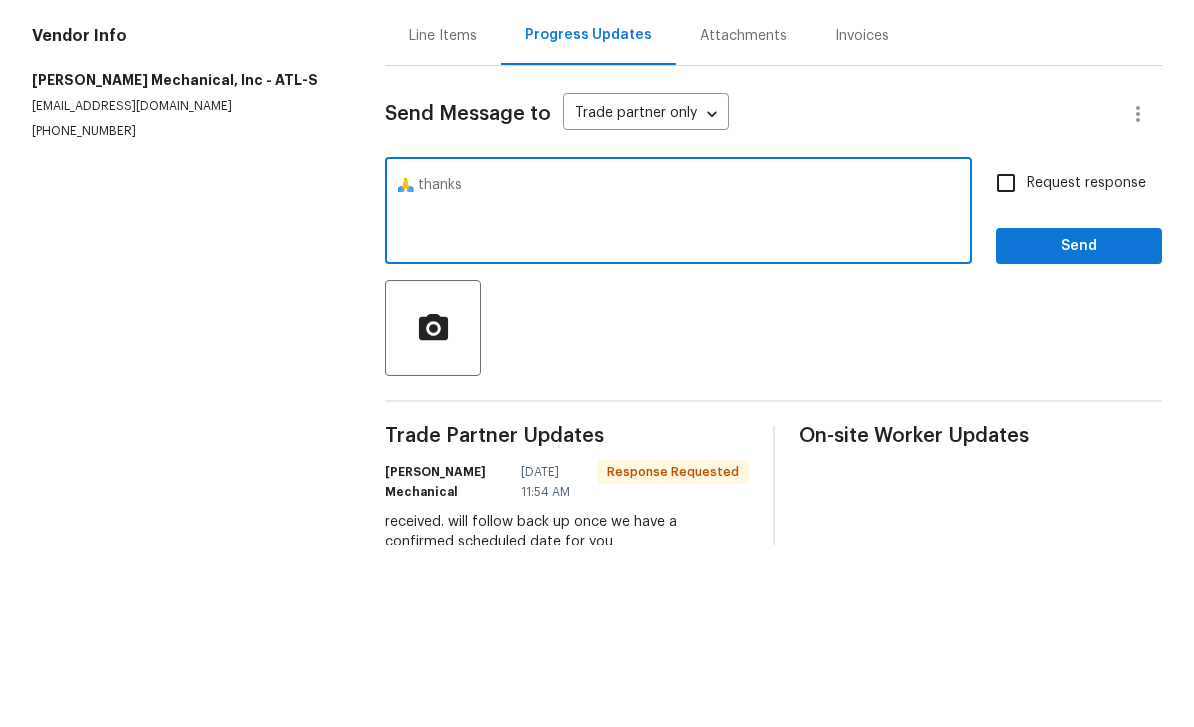 type on "🙏 thanks" 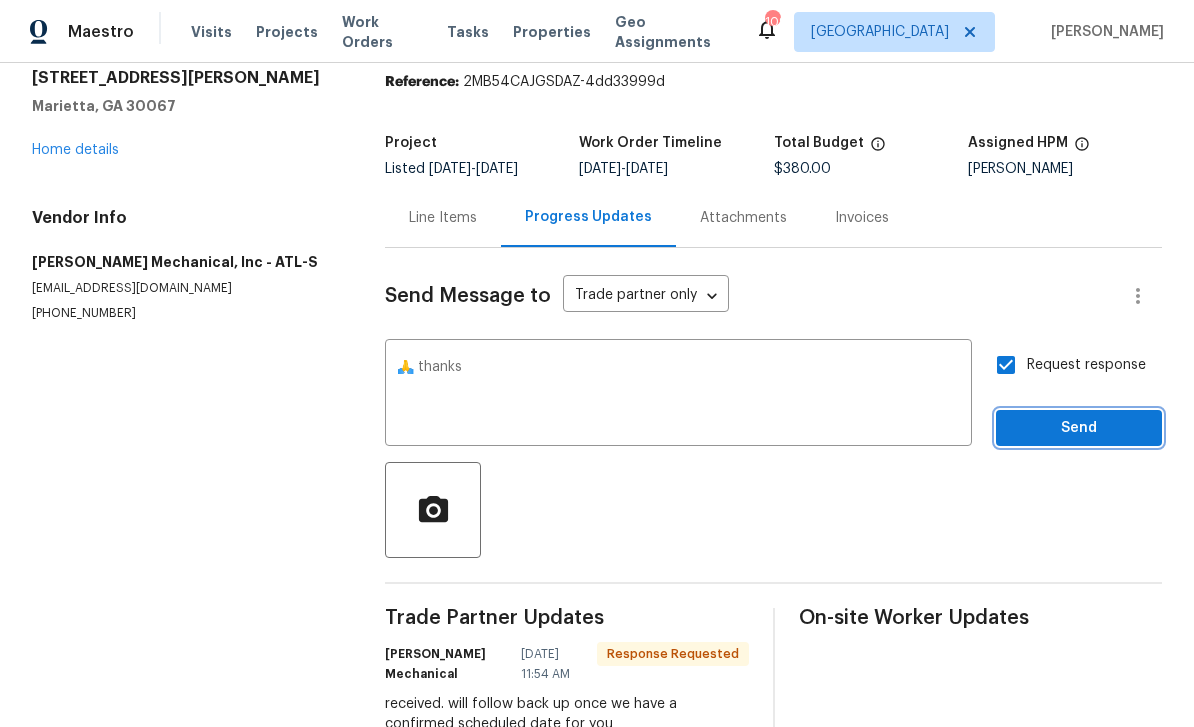 click on "Send" at bounding box center [1079, 428] 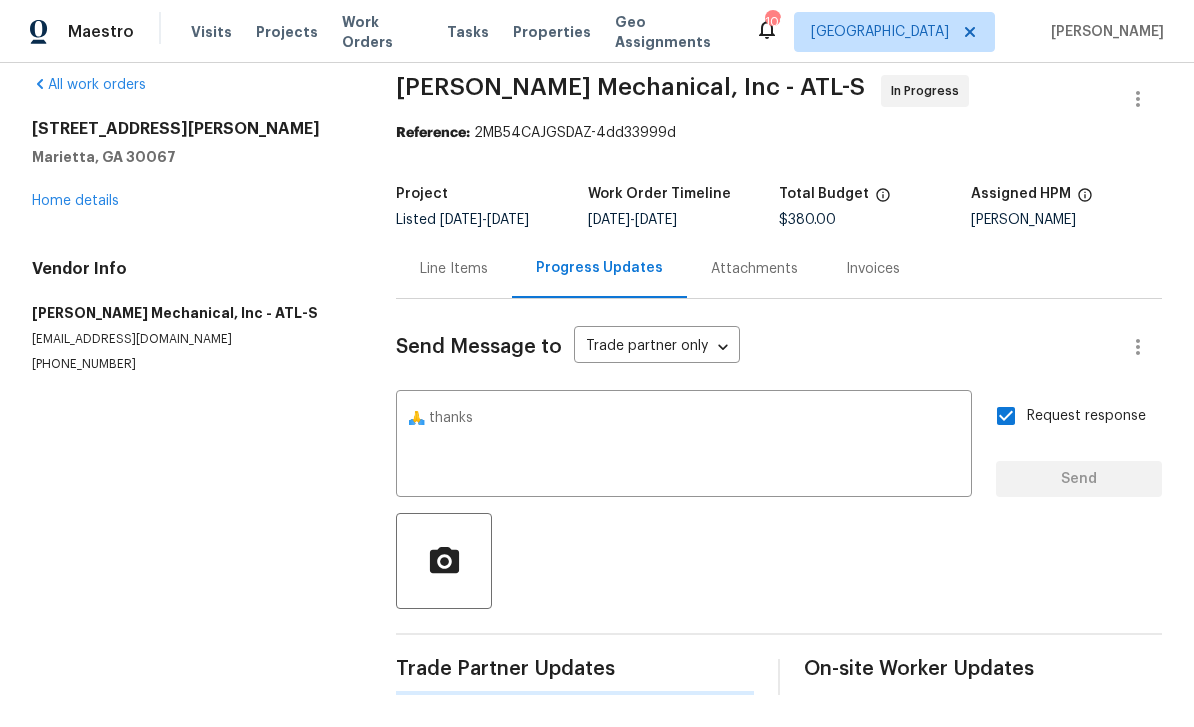 scroll, scrollTop: 21, scrollLeft: 0, axis: vertical 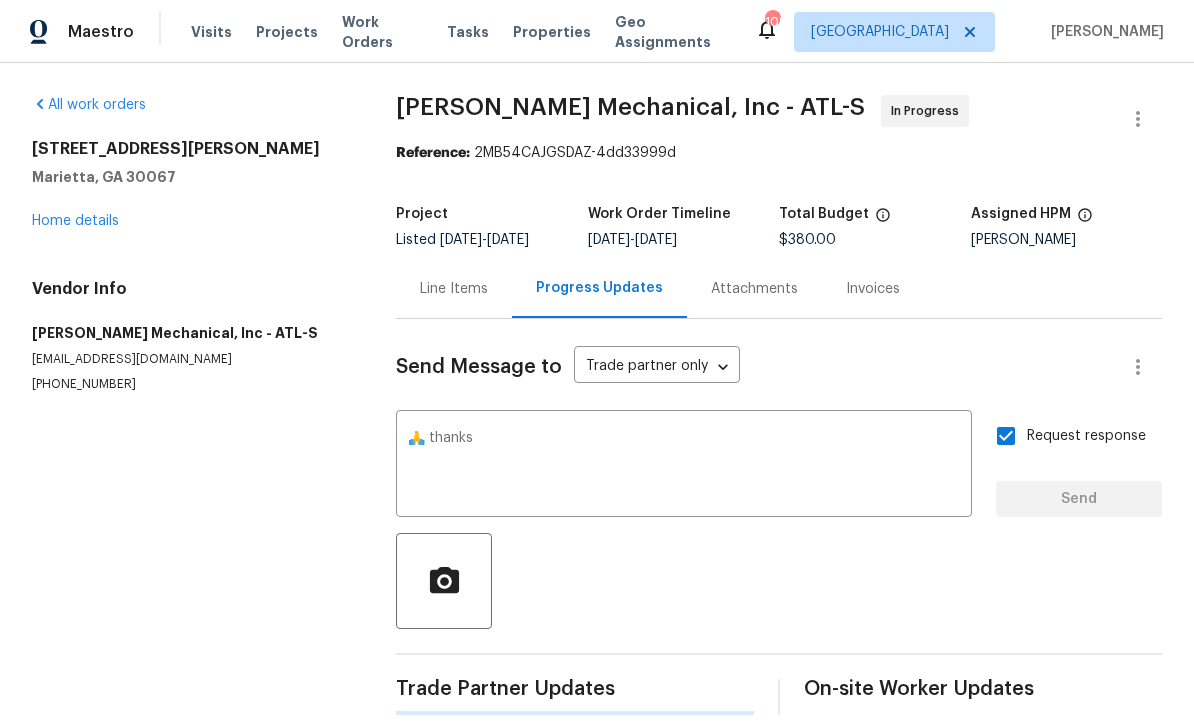 type 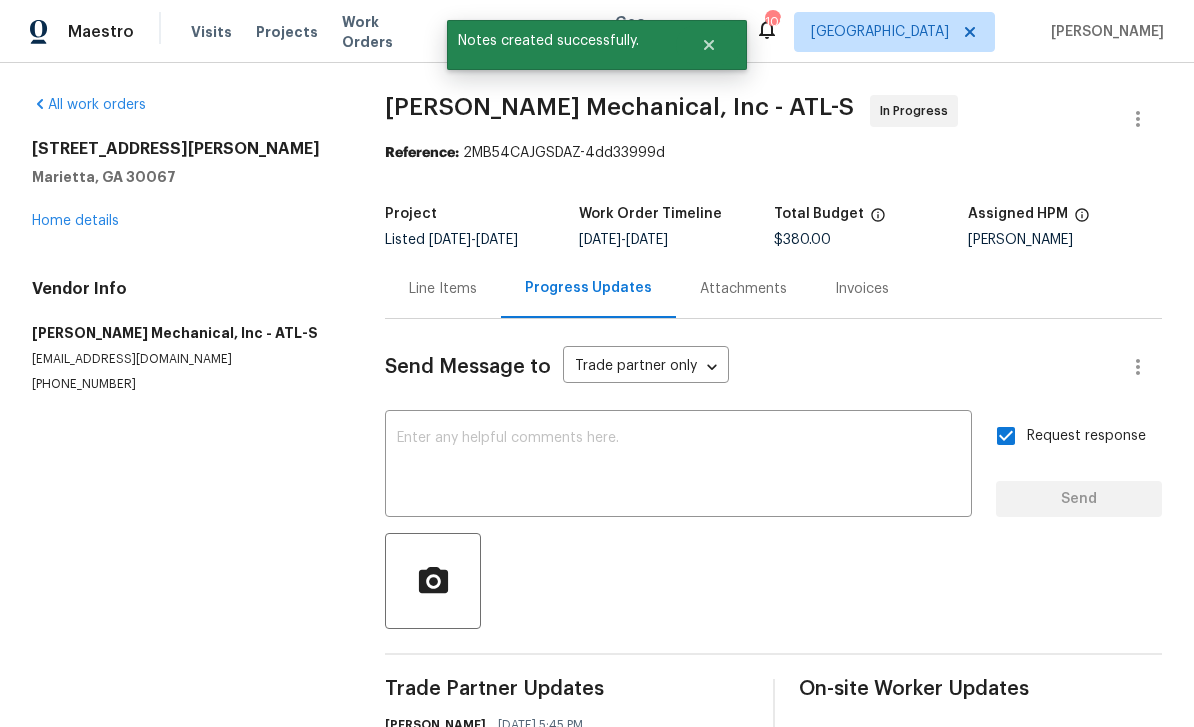 click on "Home details" at bounding box center [75, 221] 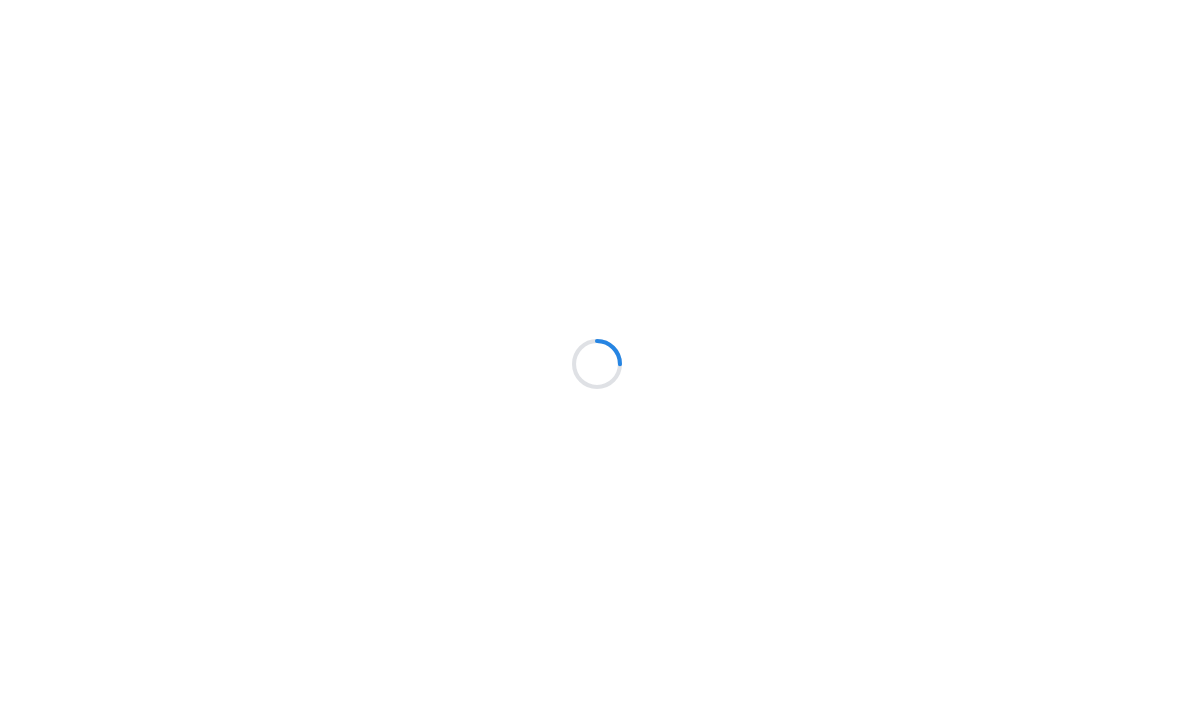 scroll, scrollTop: 0, scrollLeft: 0, axis: both 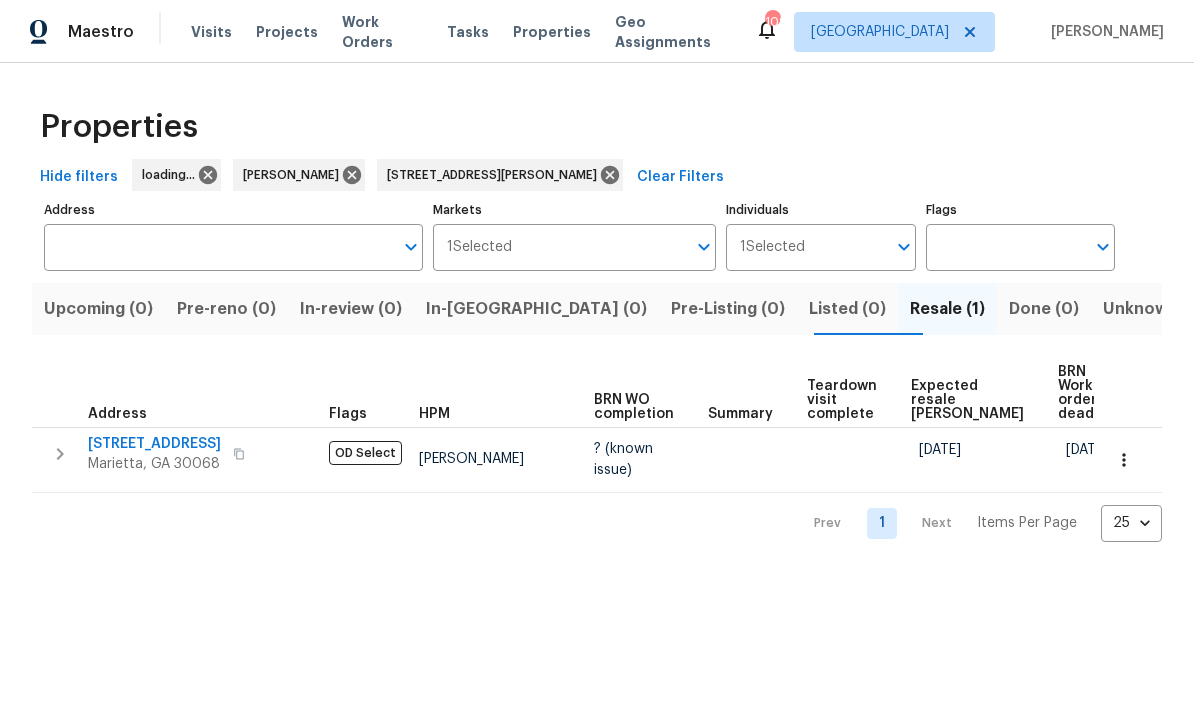 type on "[STREET_ADDRESS][PERSON_NAME]" 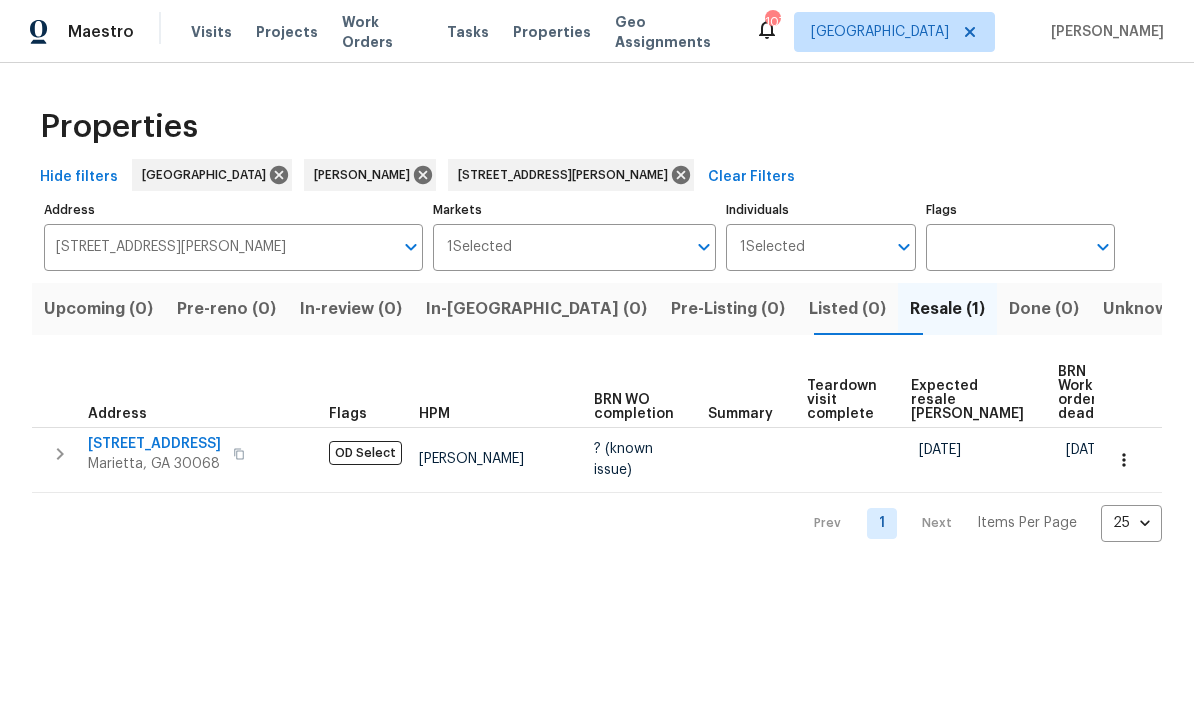 click 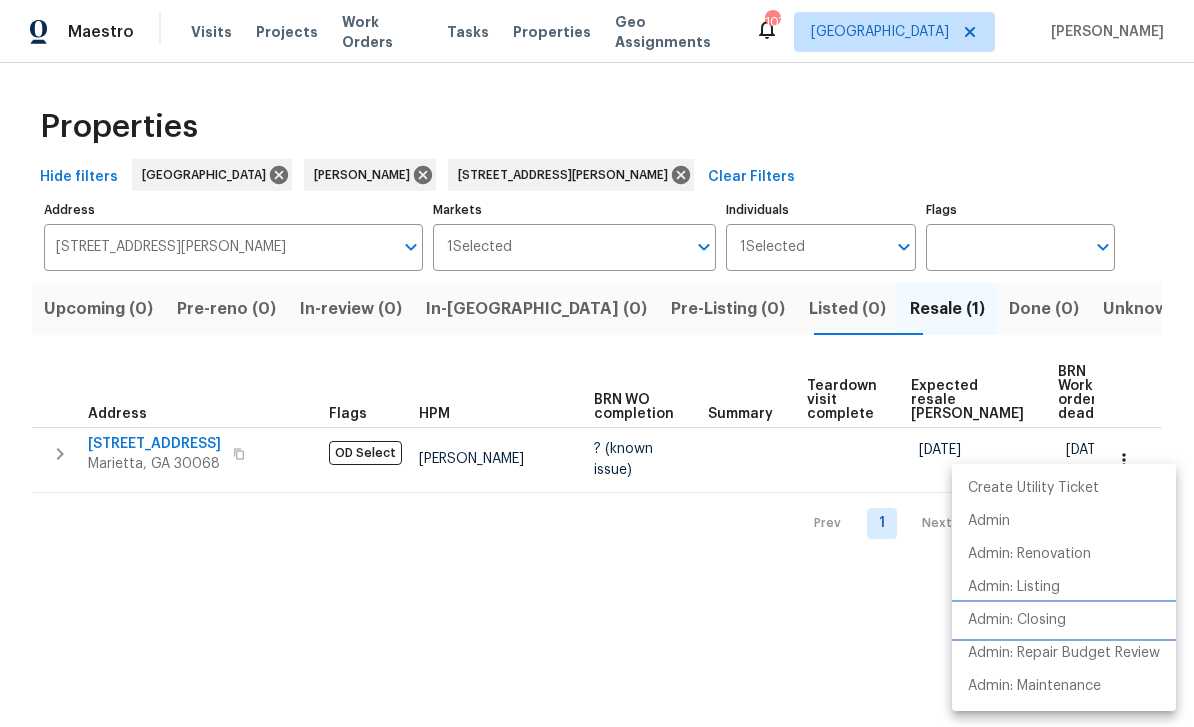 click on "Admin: Closing" at bounding box center (1017, 620) 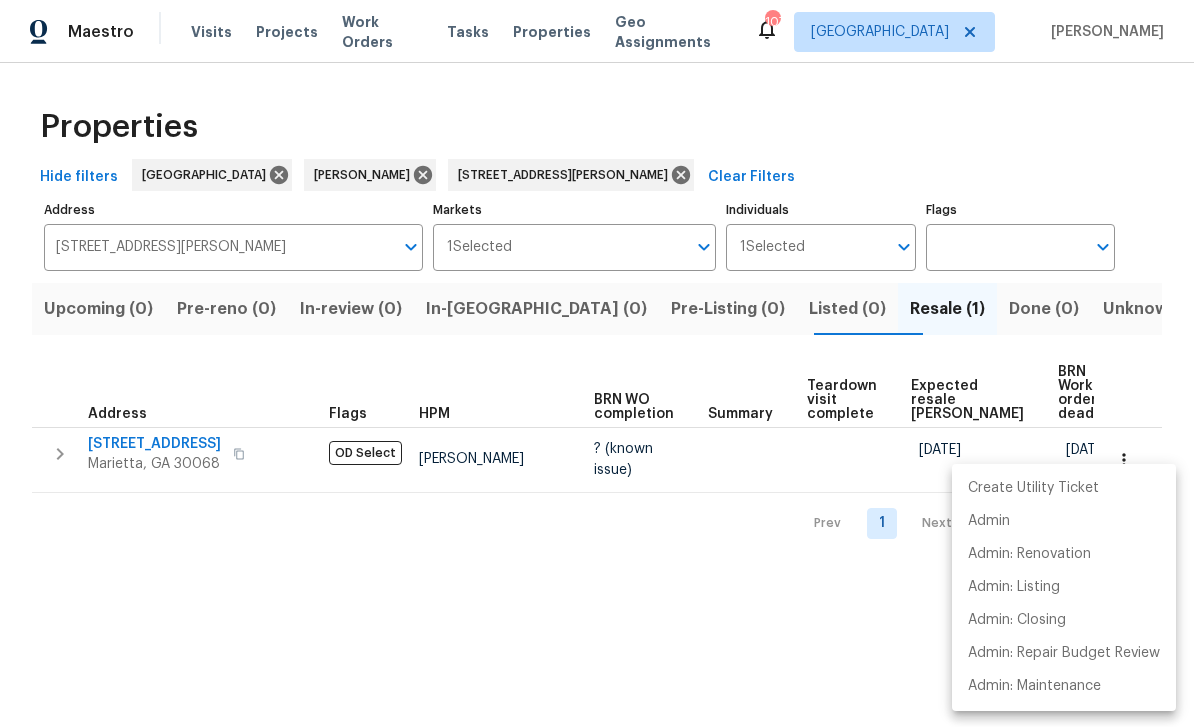 click at bounding box center (597, 363) 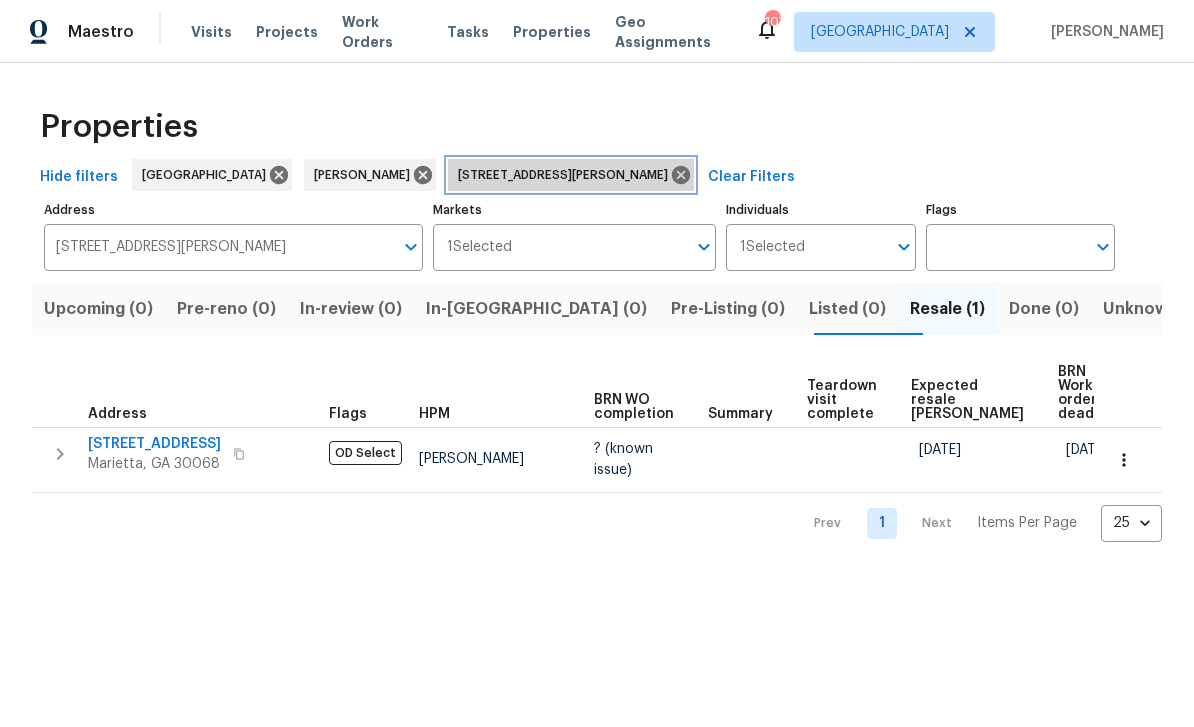 click 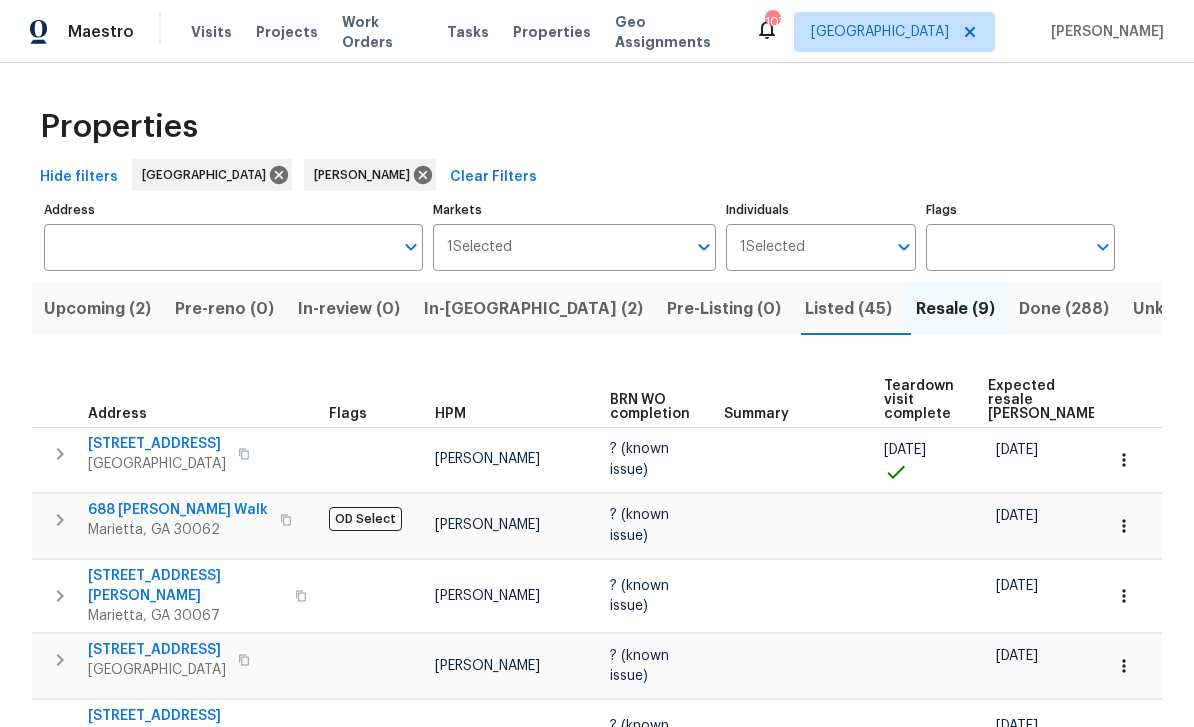 click on "Listed (45)" at bounding box center (848, 309) 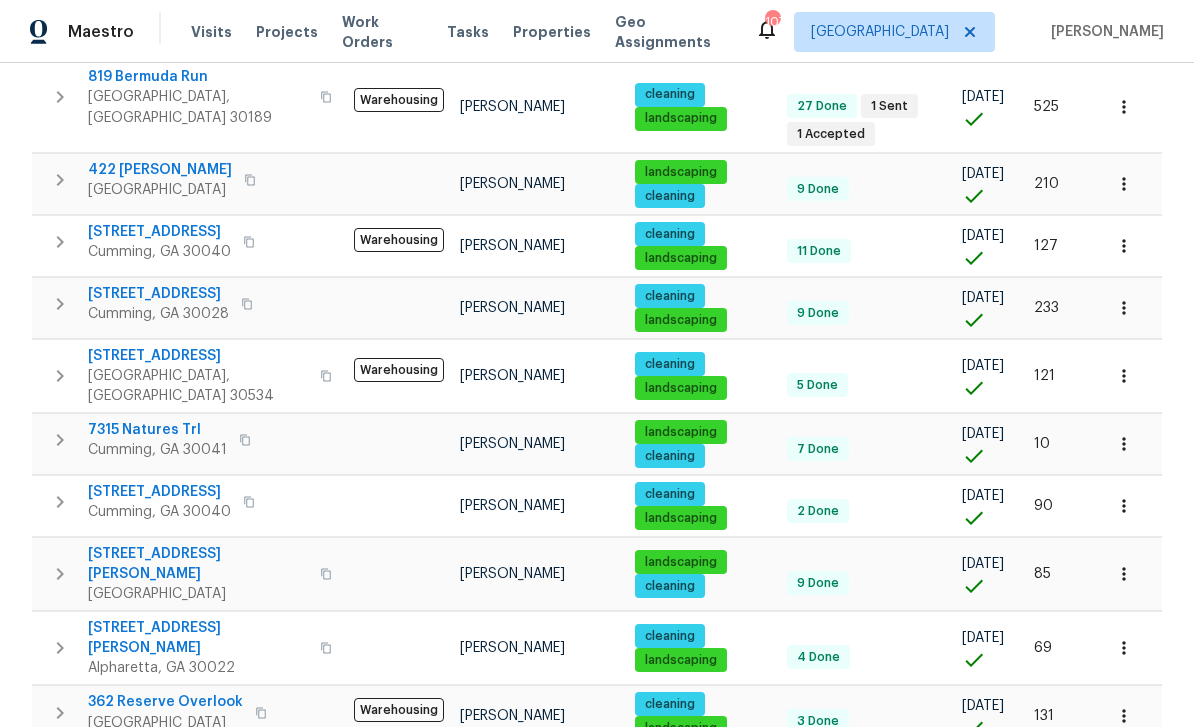 scroll, scrollTop: 1252, scrollLeft: 0, axis: vertical 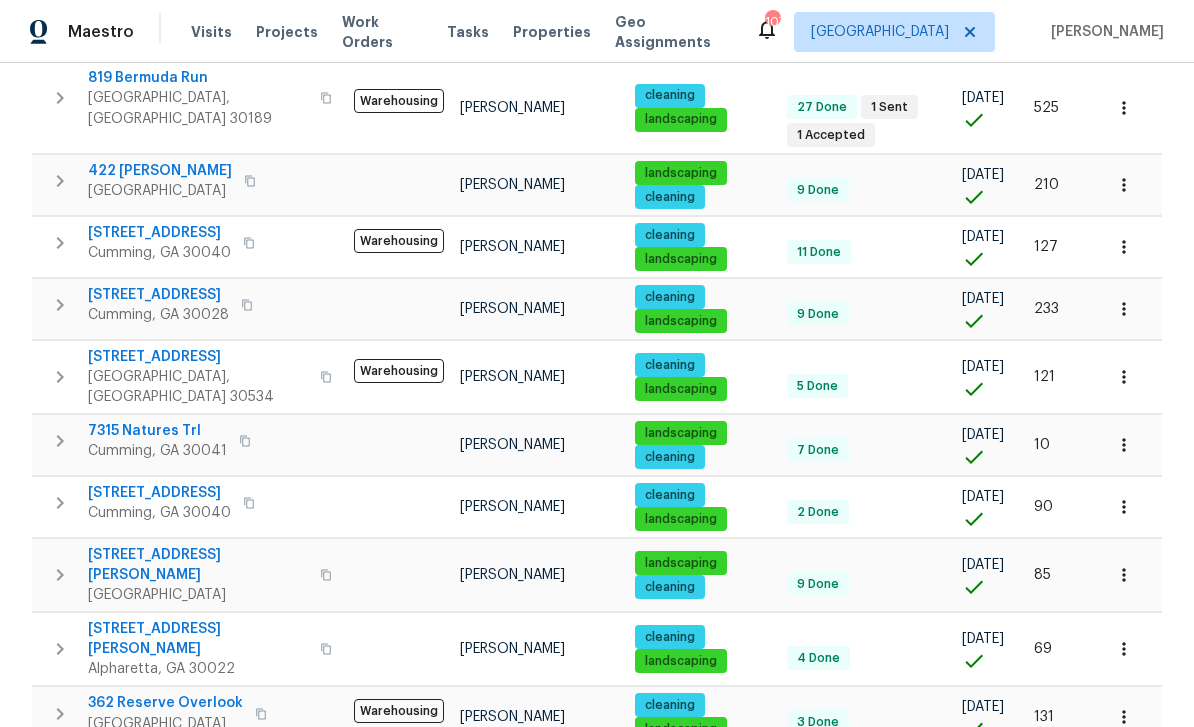 click 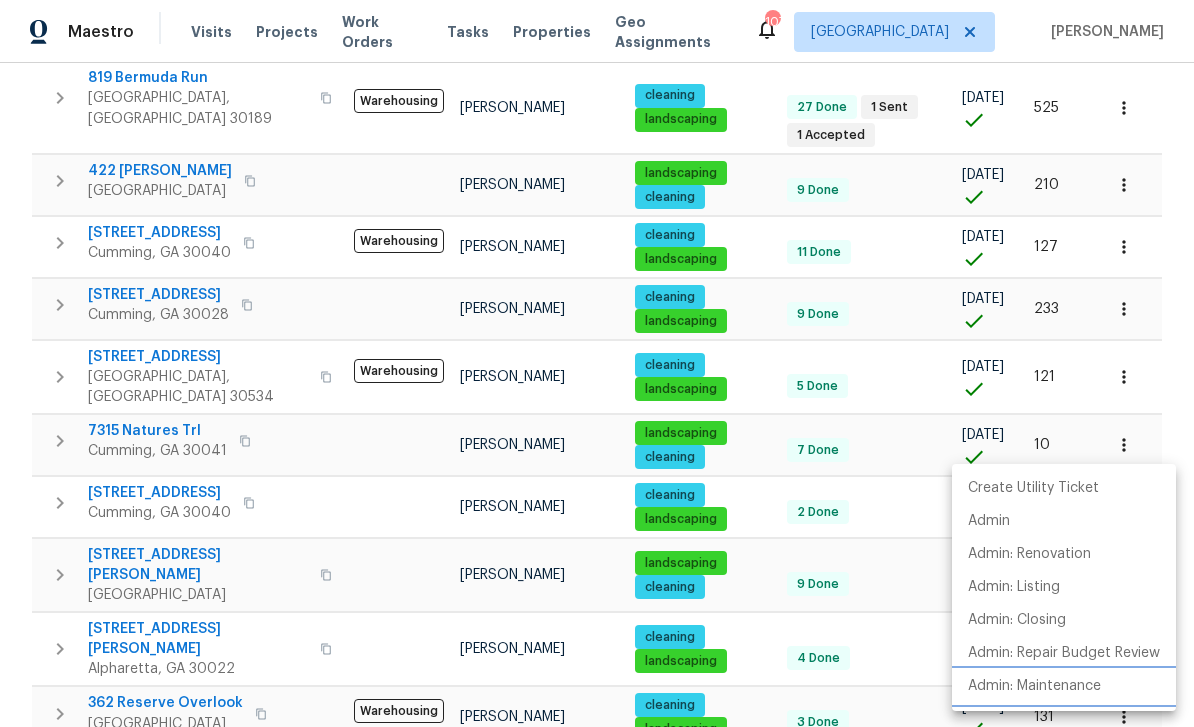 click on "Admin: Maintenance" at bounding box center [1034, 686] 